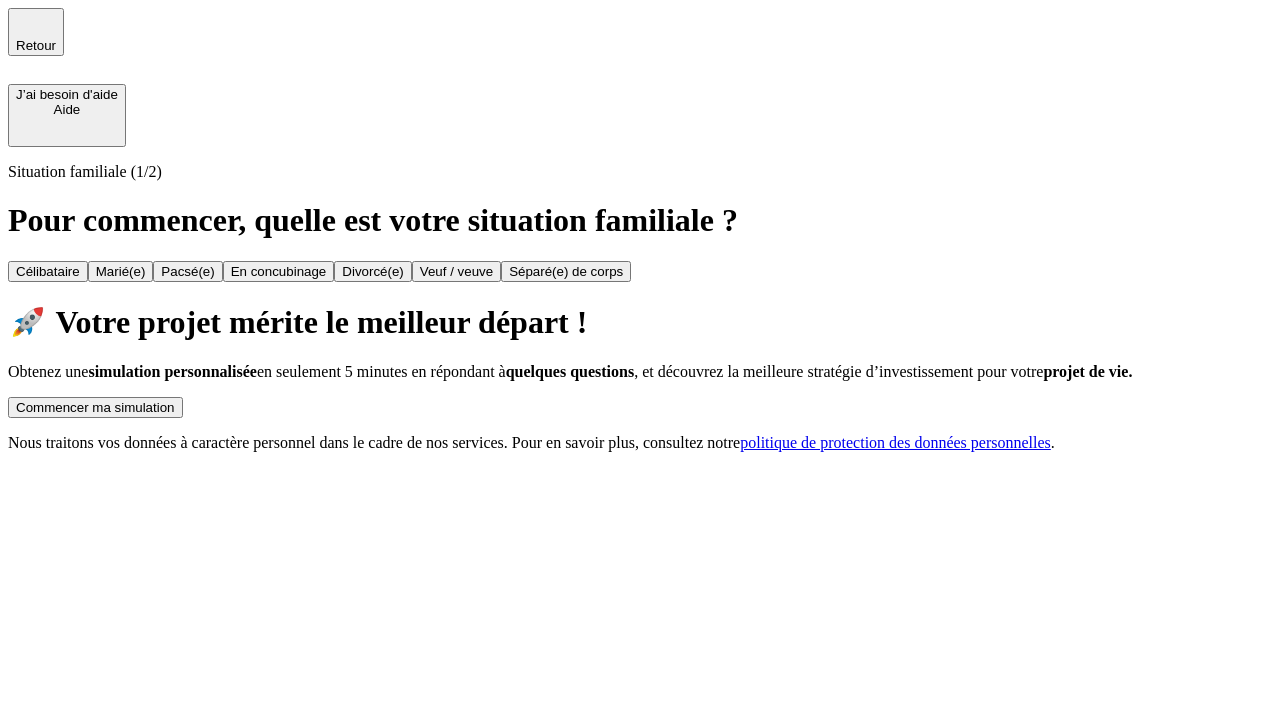 scroll, scrollTop: 0, scrollLeft: 0, axis: both 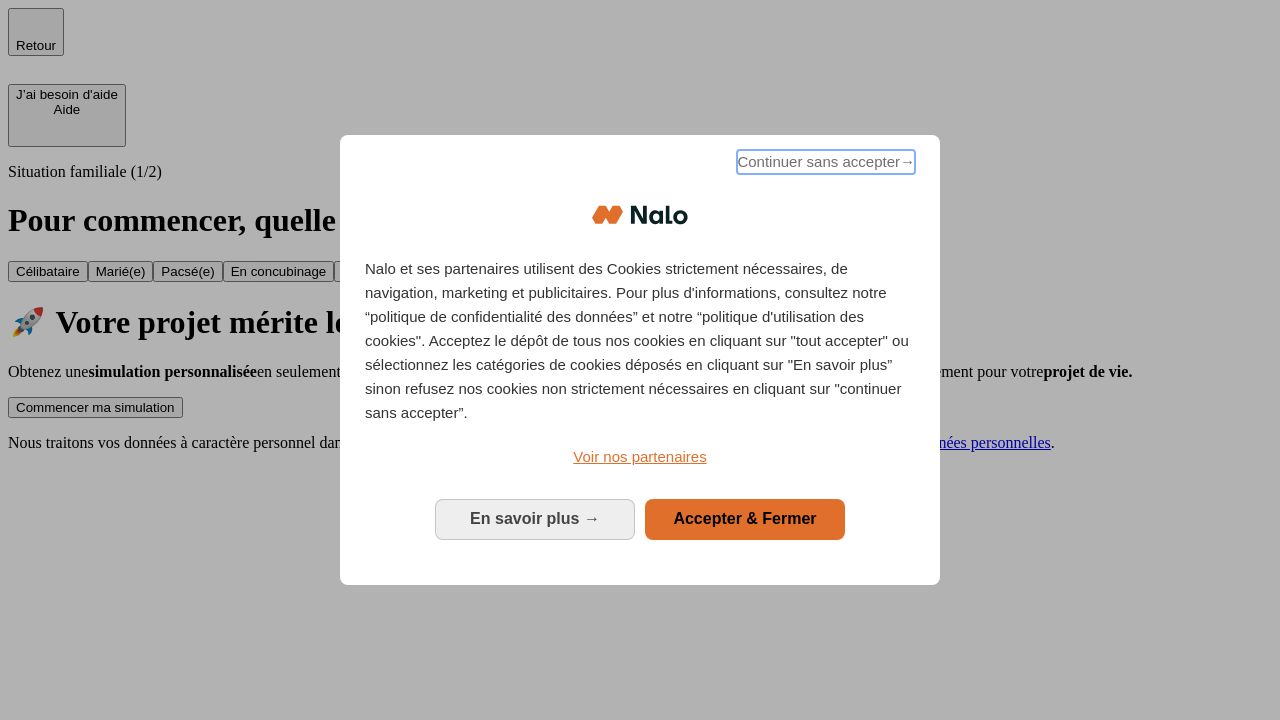 click on "Continuer sans accepter  →" at bounding box center [826, 162] 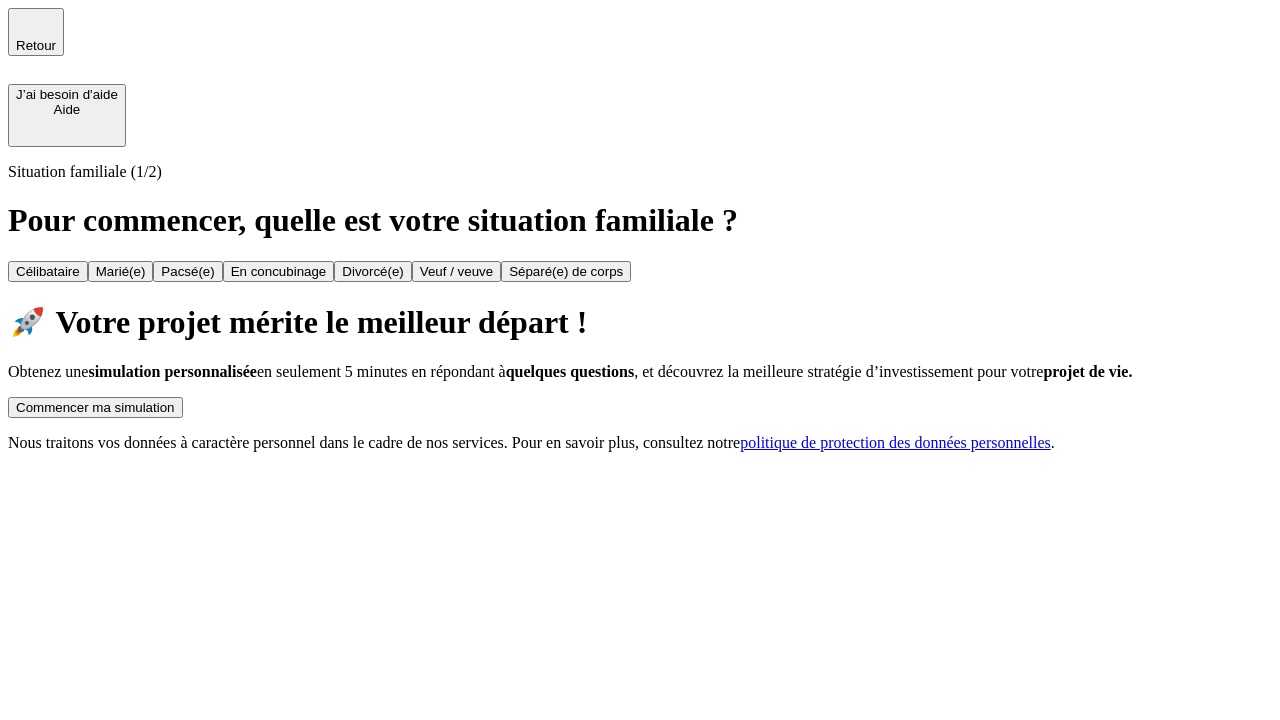 click on "Commencer ma simulation" at bounding box center (95, 407) 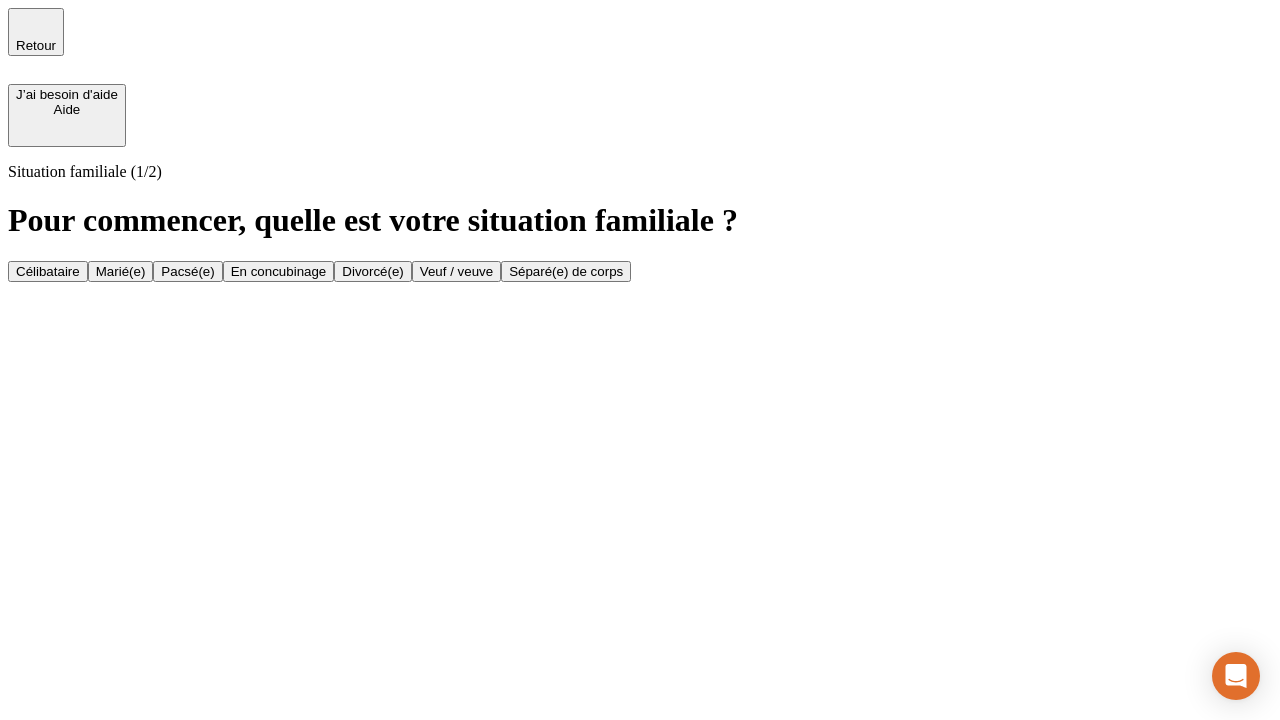 click on "Veuf / veuve" at bounding box center [456, 271] 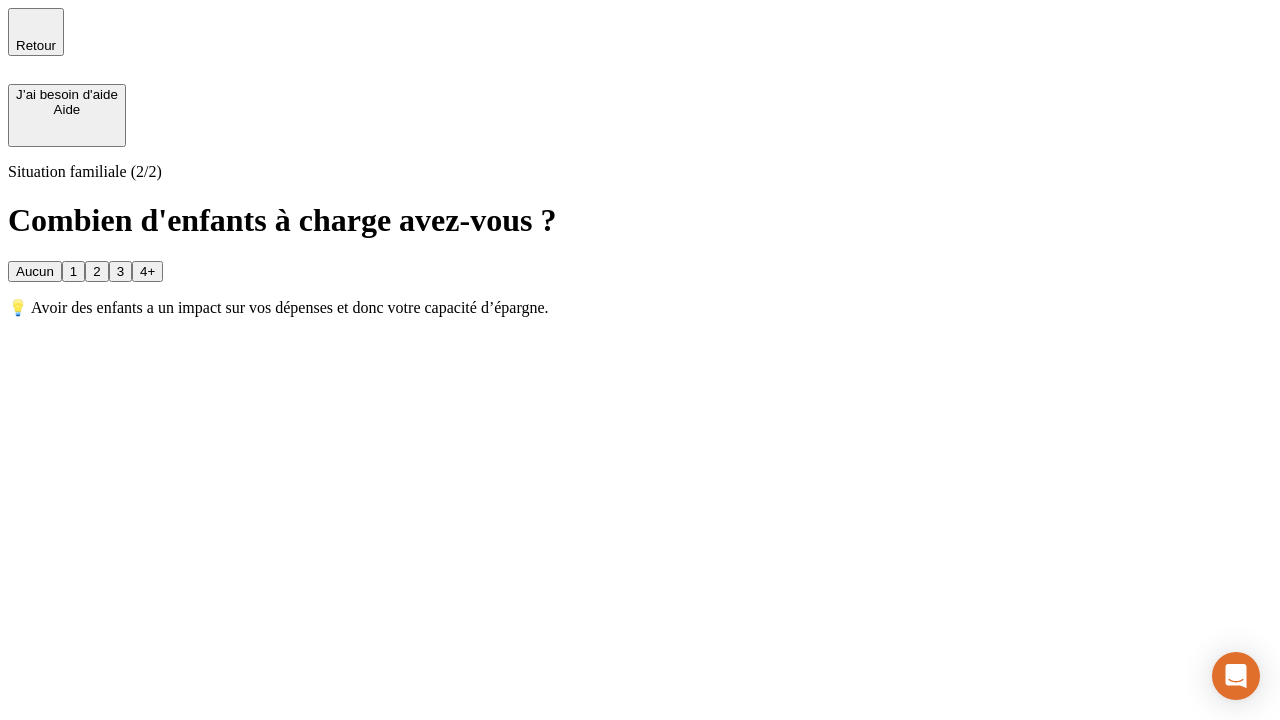 click on "1" at bounding box center [73, 271] 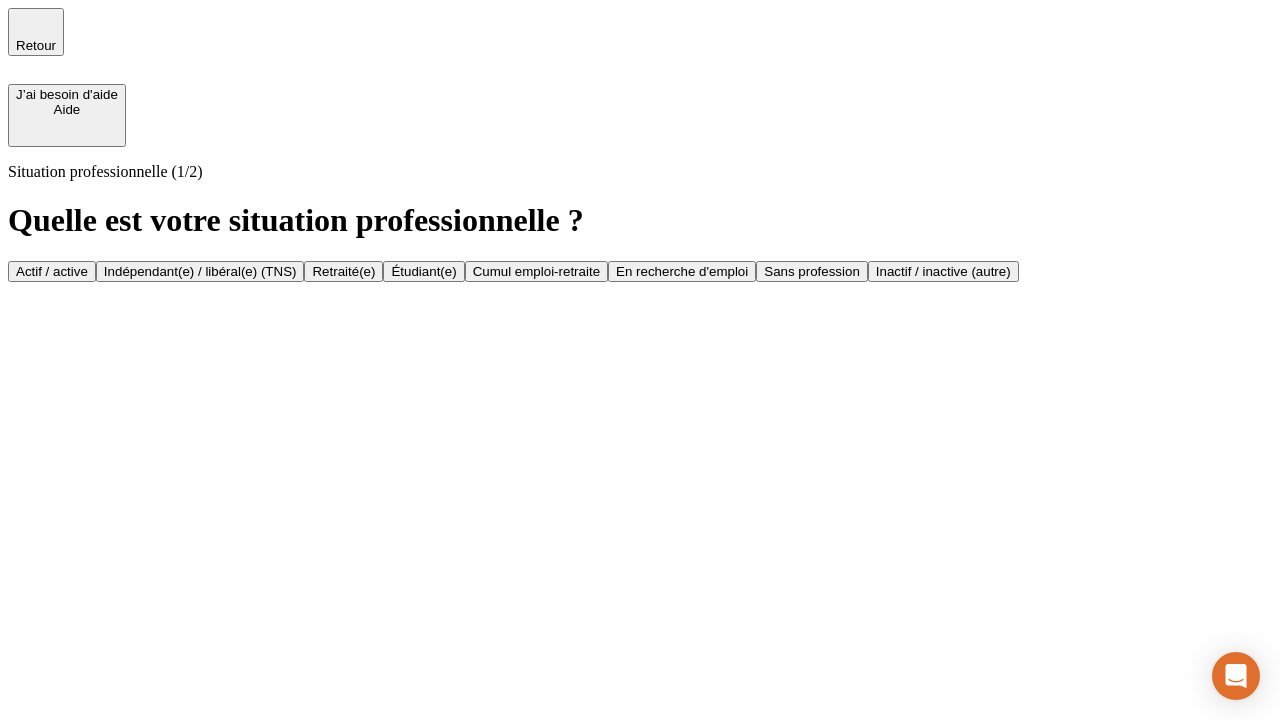 click on "Retraité(e)" at bounding box center [343, 271] 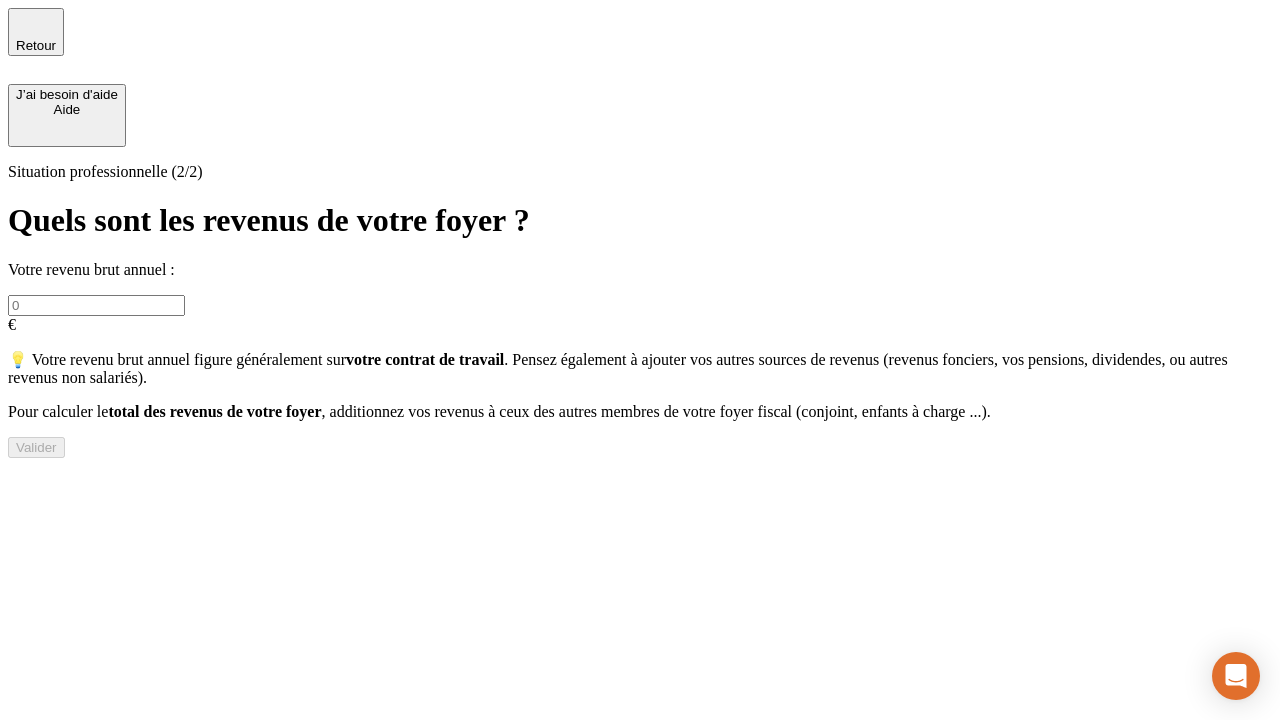 click at bounding box center [96, 305] 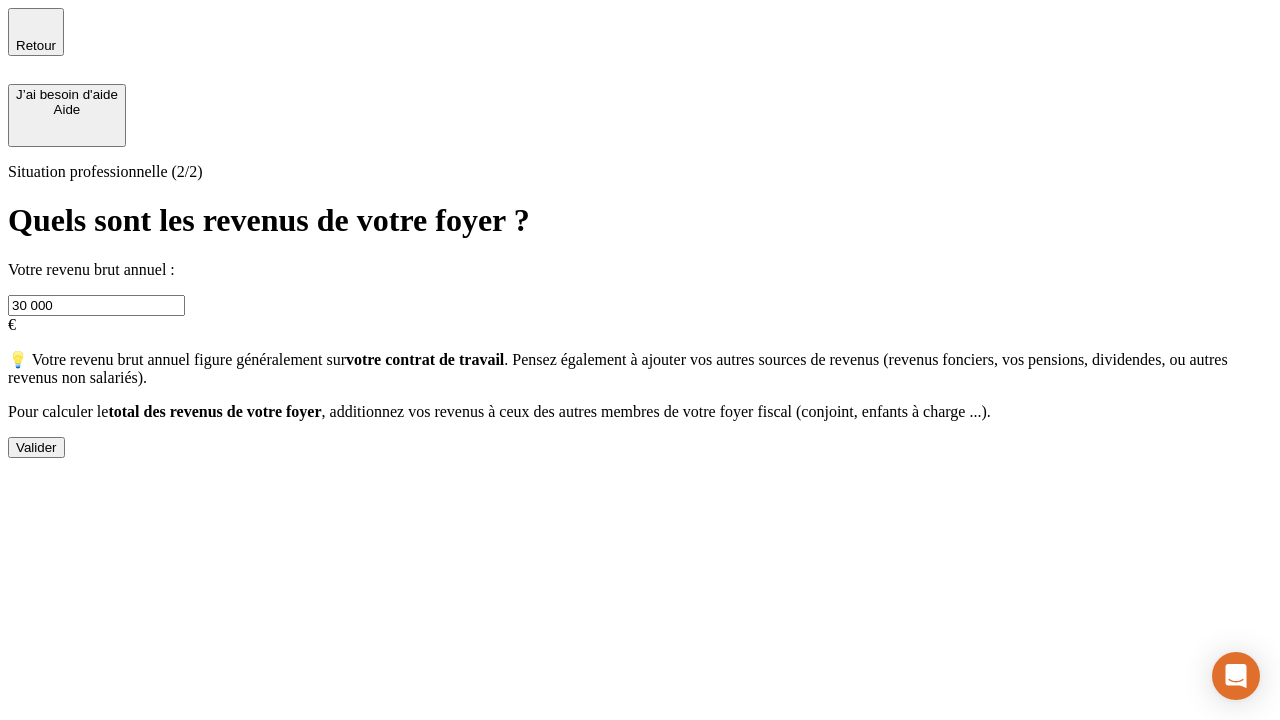 click on "Valider" at bounding box center (36, 447) 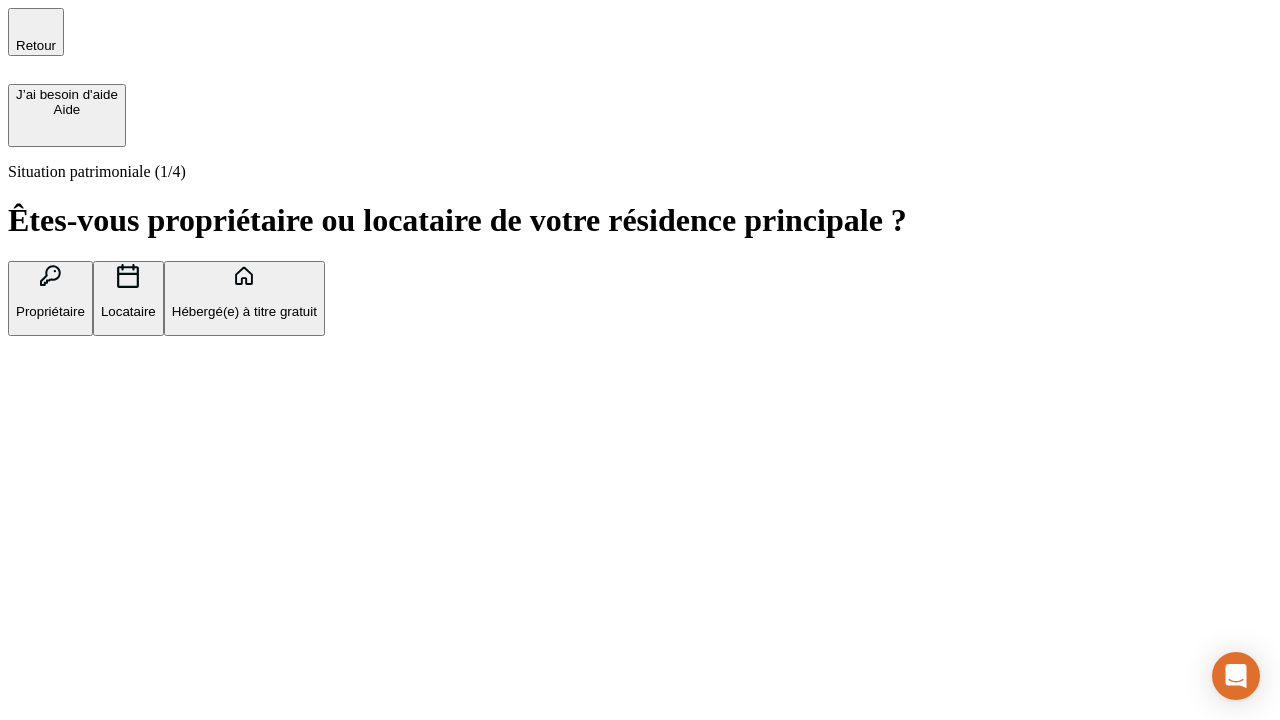 click on "Locataire" at bounding box center [128, 311] 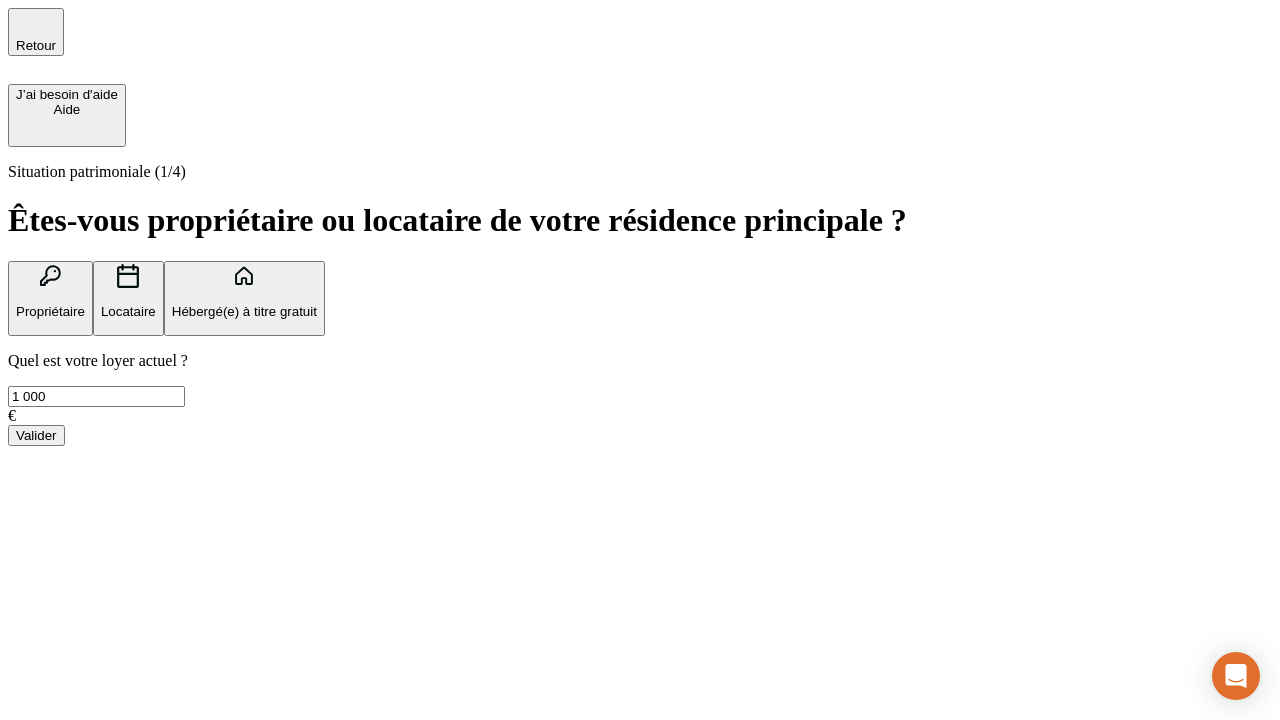 type on "1 000" 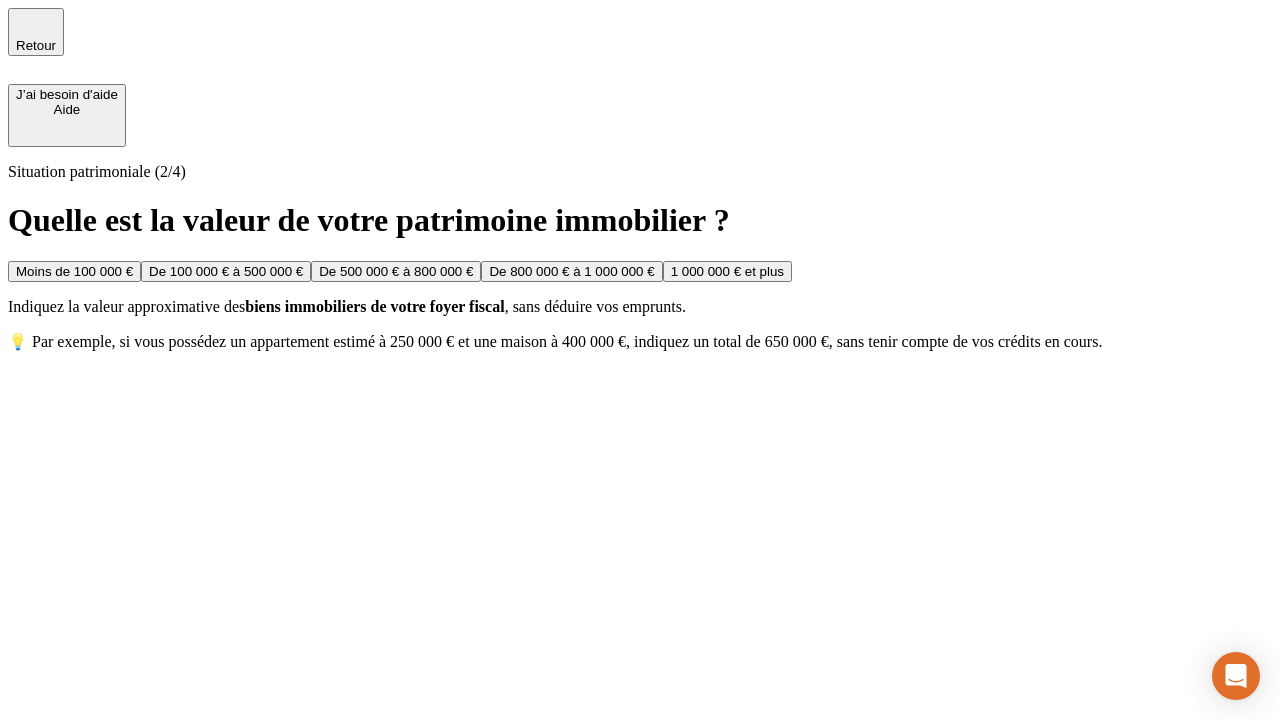 click on "Moins de 100 000 €" at bounding box center [74, 271] 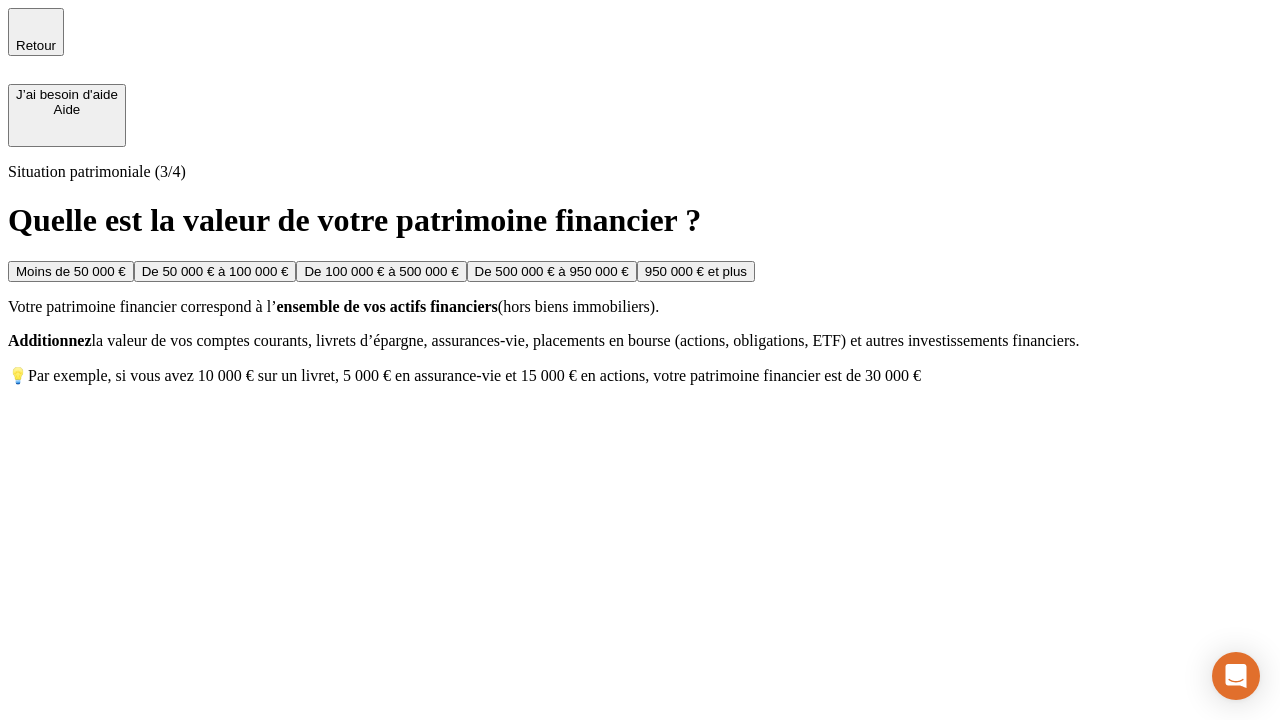 click on "Moins de 50 000 €" at bounding box center [71, 271] 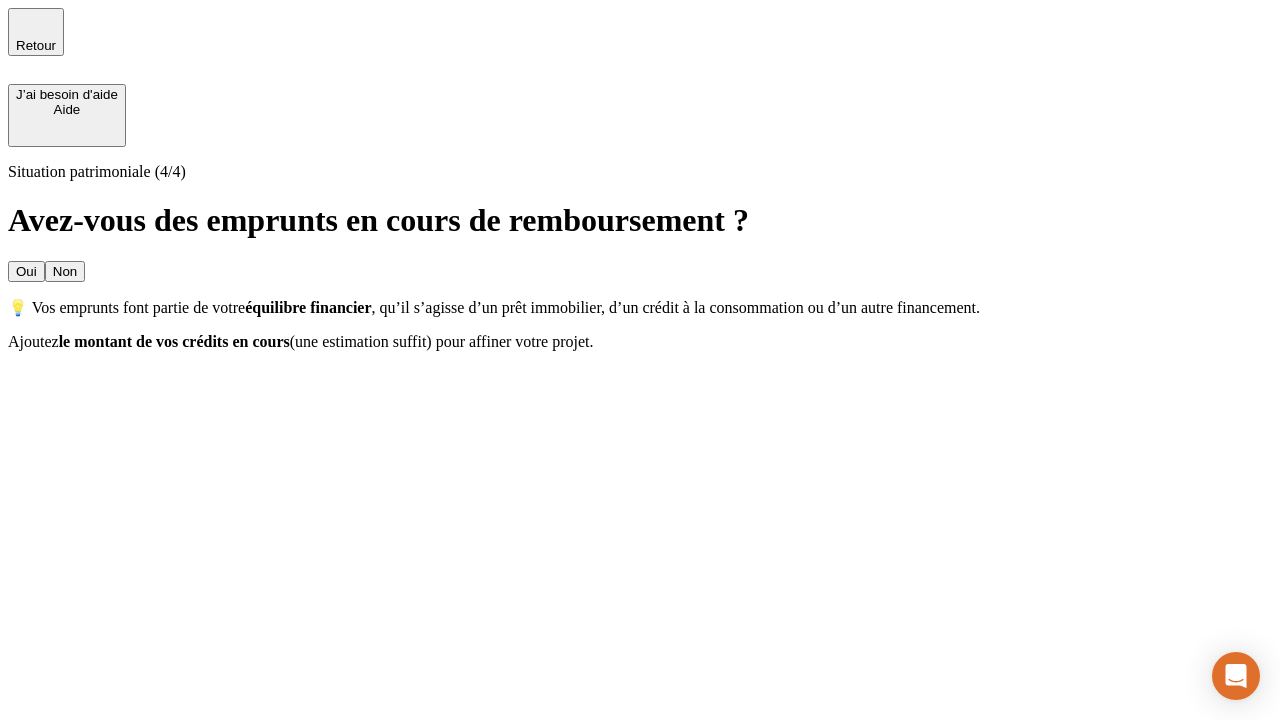click on "Non" at bounding box center [65, 271] 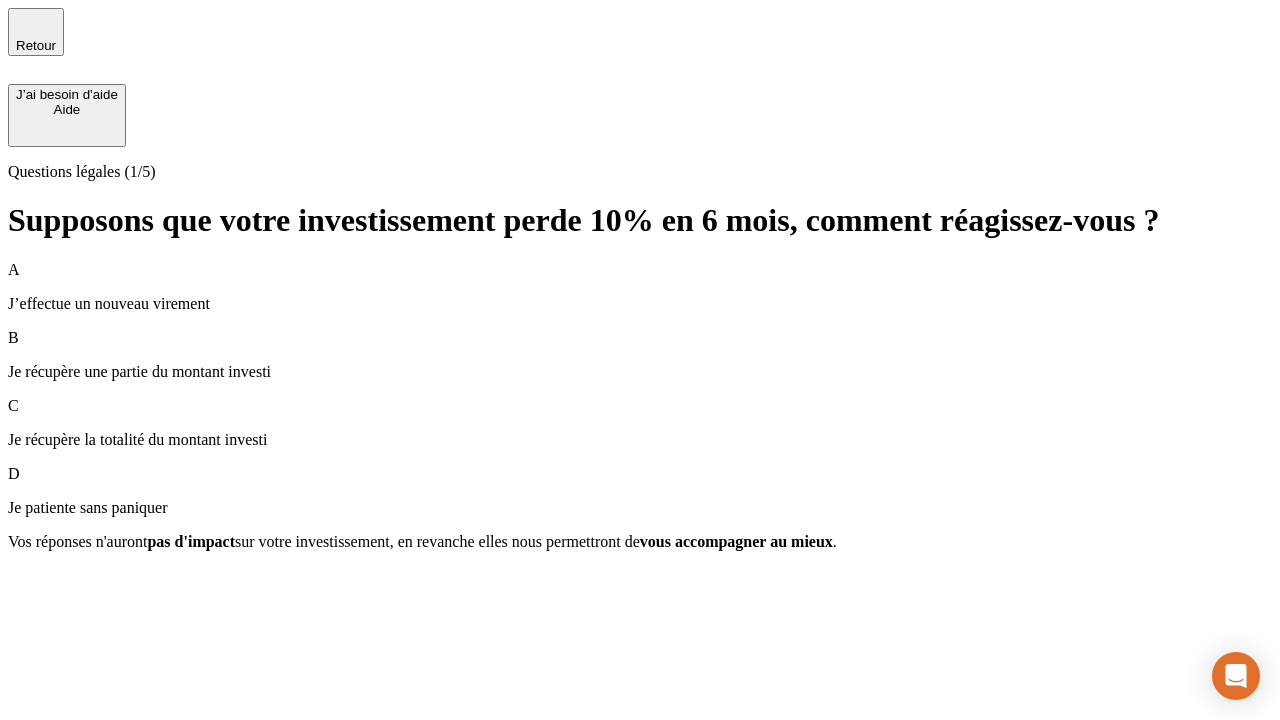 click on "Je récupère une partie du montant investi" at bounding box center (640, 372) 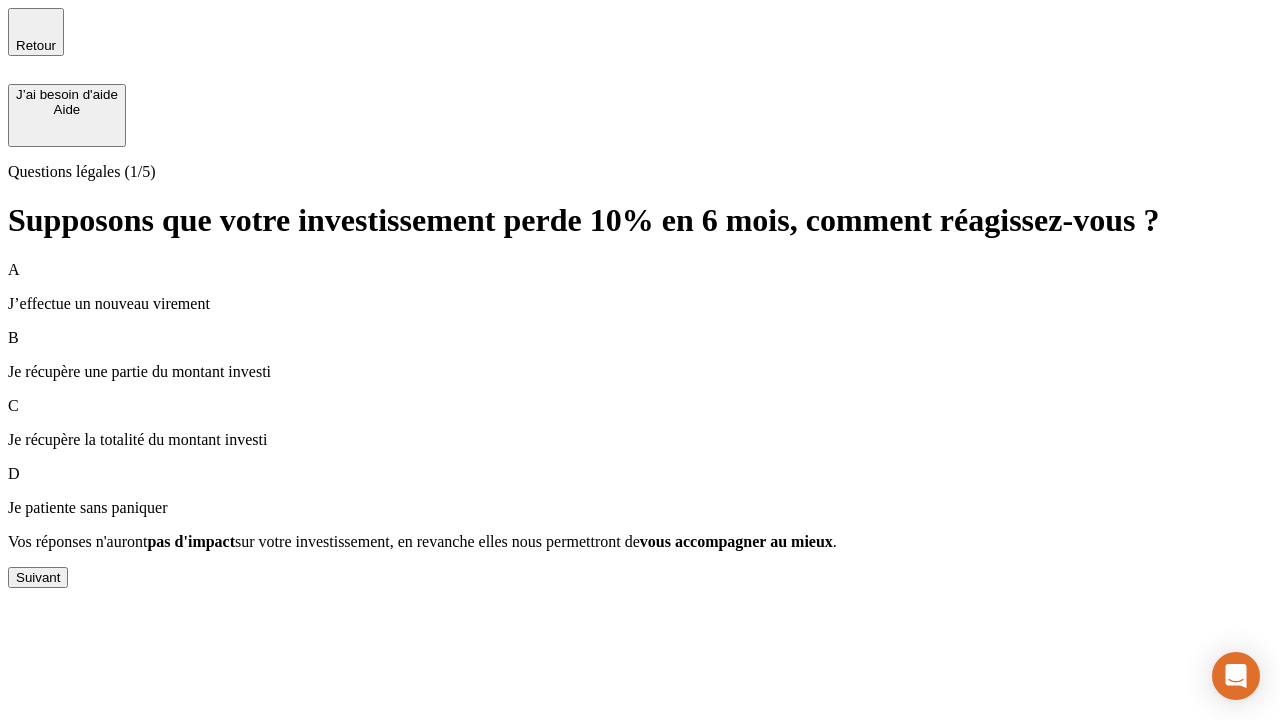 click on "Suivant" at bounding box center [38, 577] 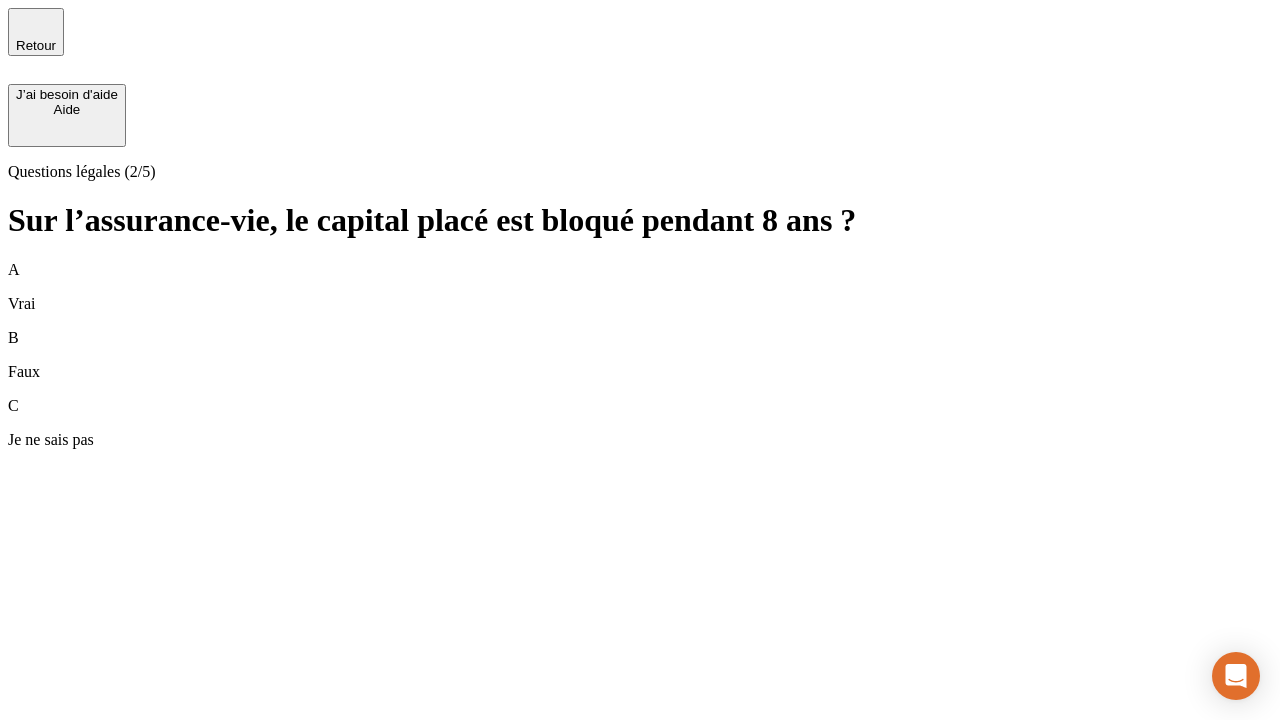 click on "B Faux" at bounding box center (640, 355) 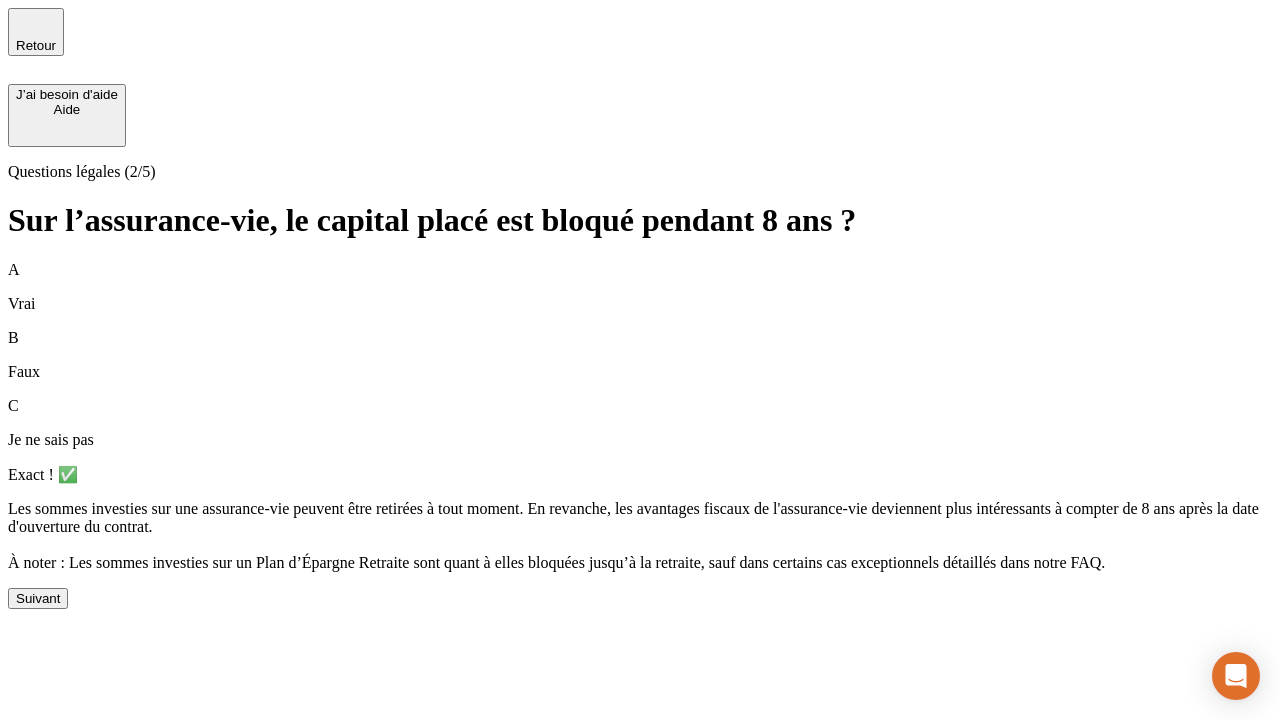 click on "Suivant" at bounding box center (38, 598) 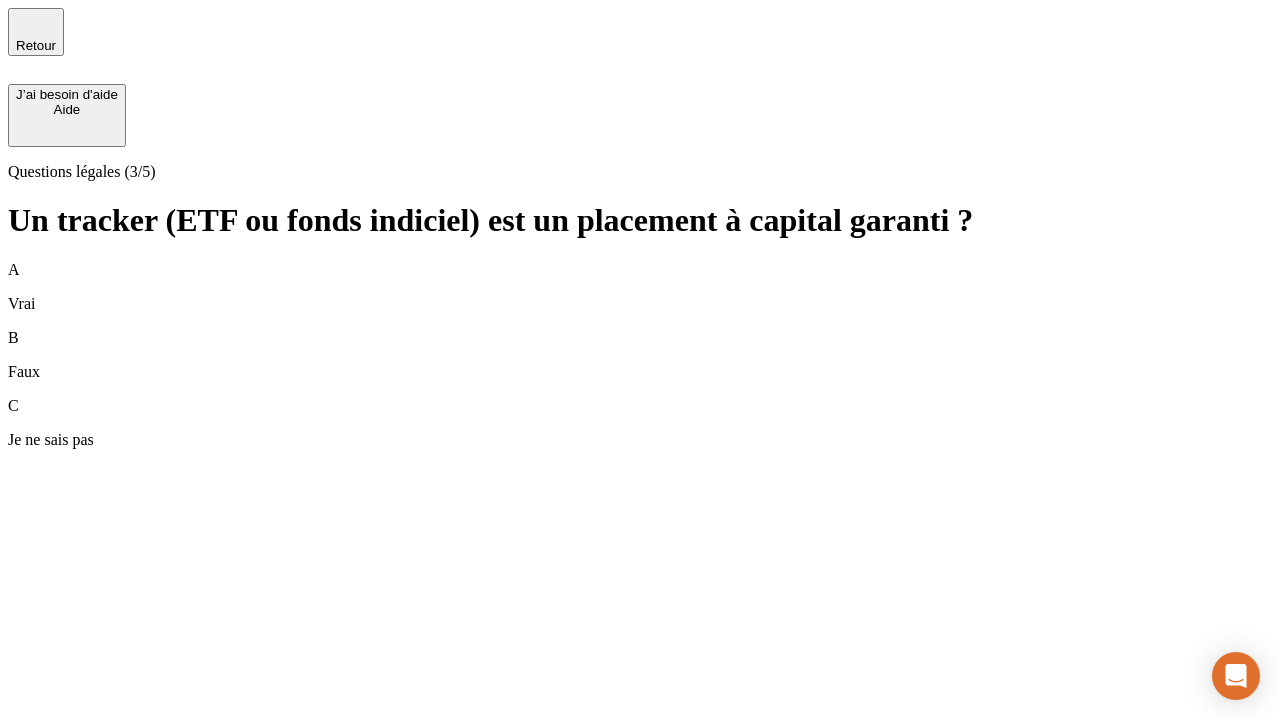 click on "B Faux" at bounding box center (640, 355) 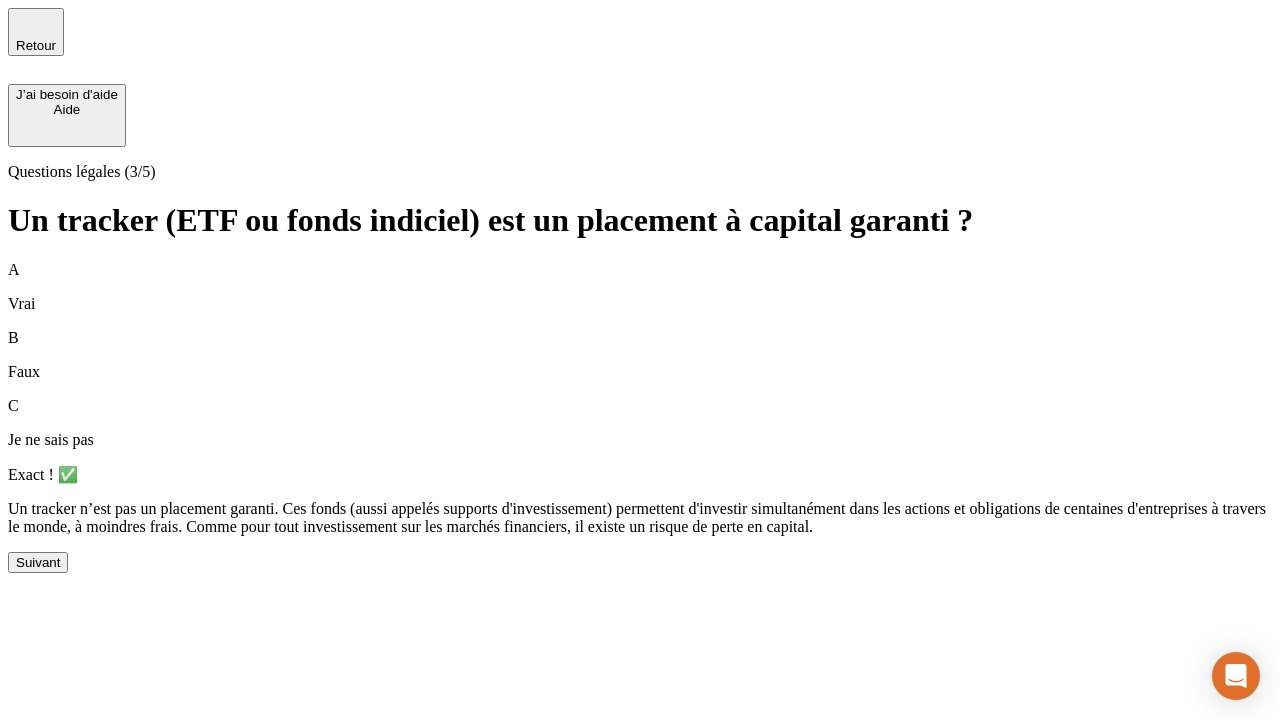 click on "Suivant" at bounding box center [38, 562] 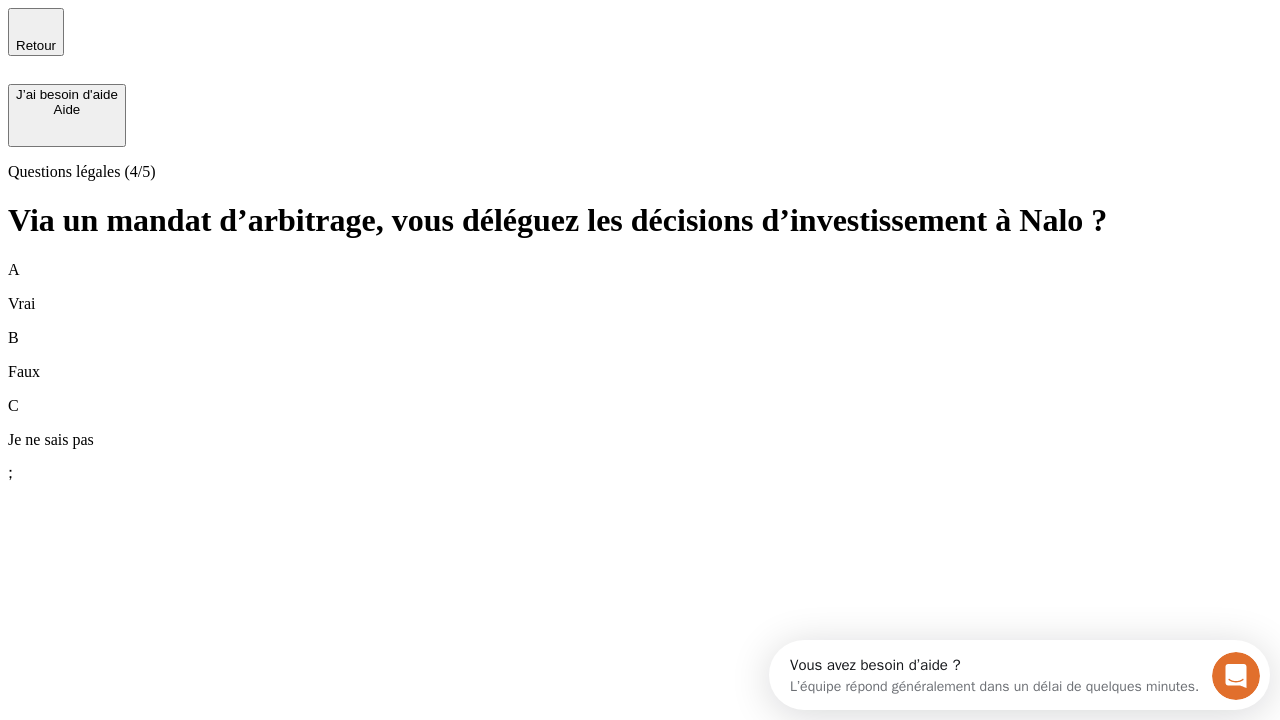 scroll, scrollTop: 0, scrollLeft: 0, axis: both 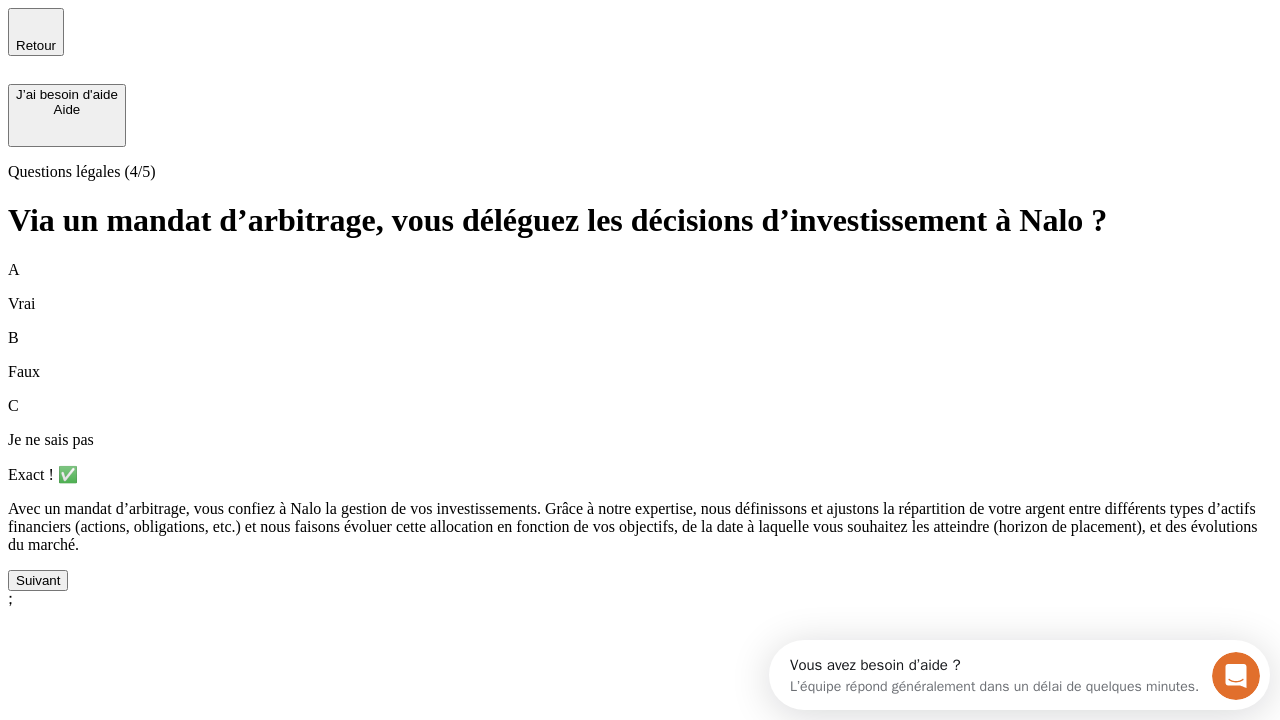 click on "Suivant" at bounding box center [38, 580] 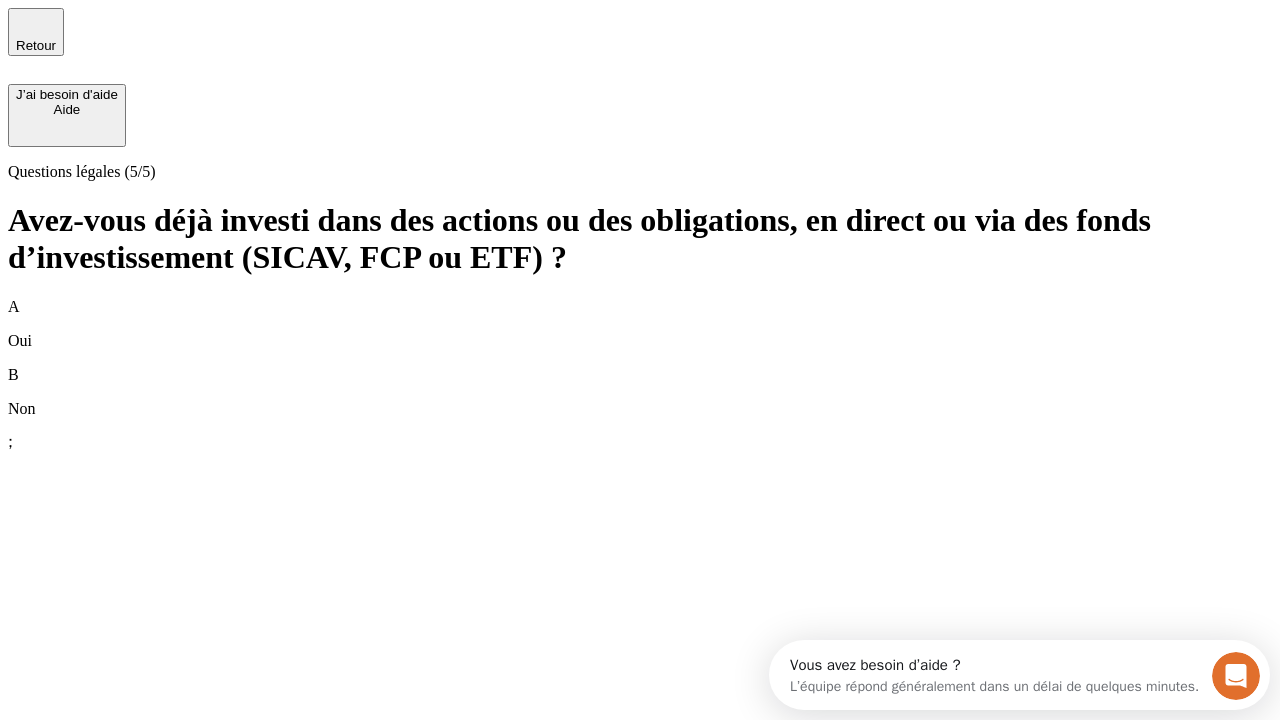 click on "A Oui" at bounding box center [640, 324] 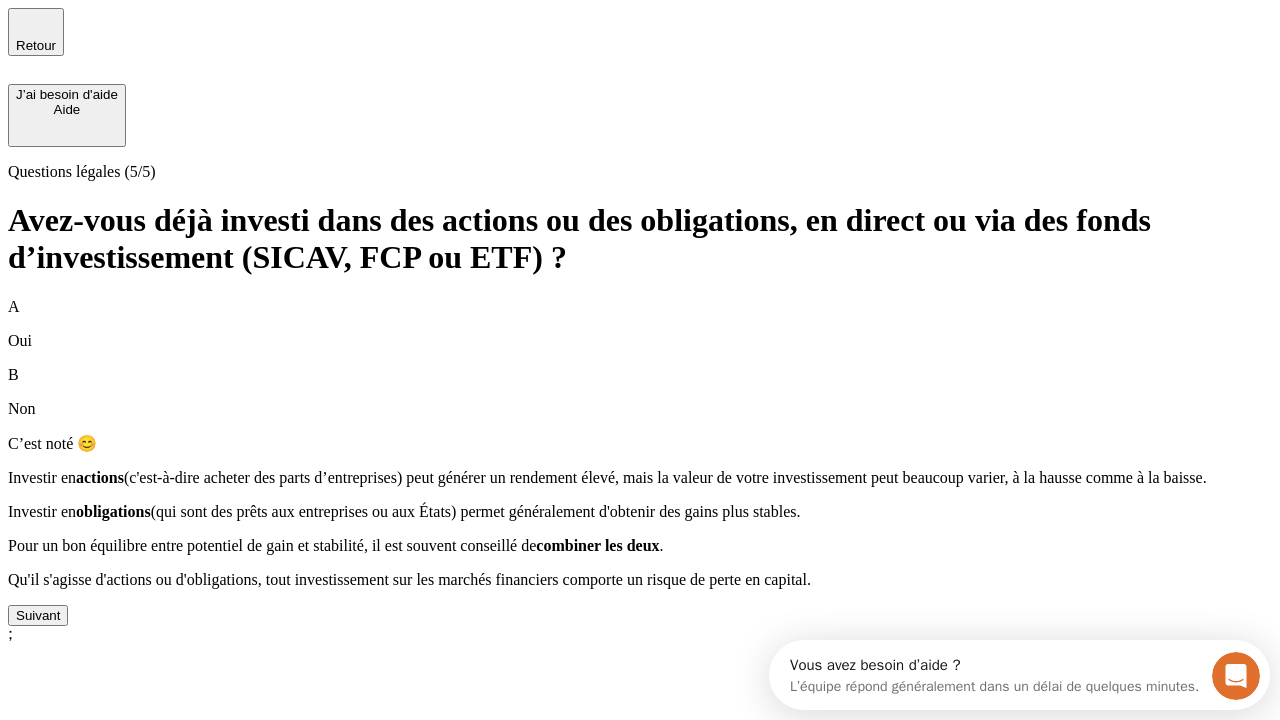 click on "Suivant" at bounding box center (38, 615) 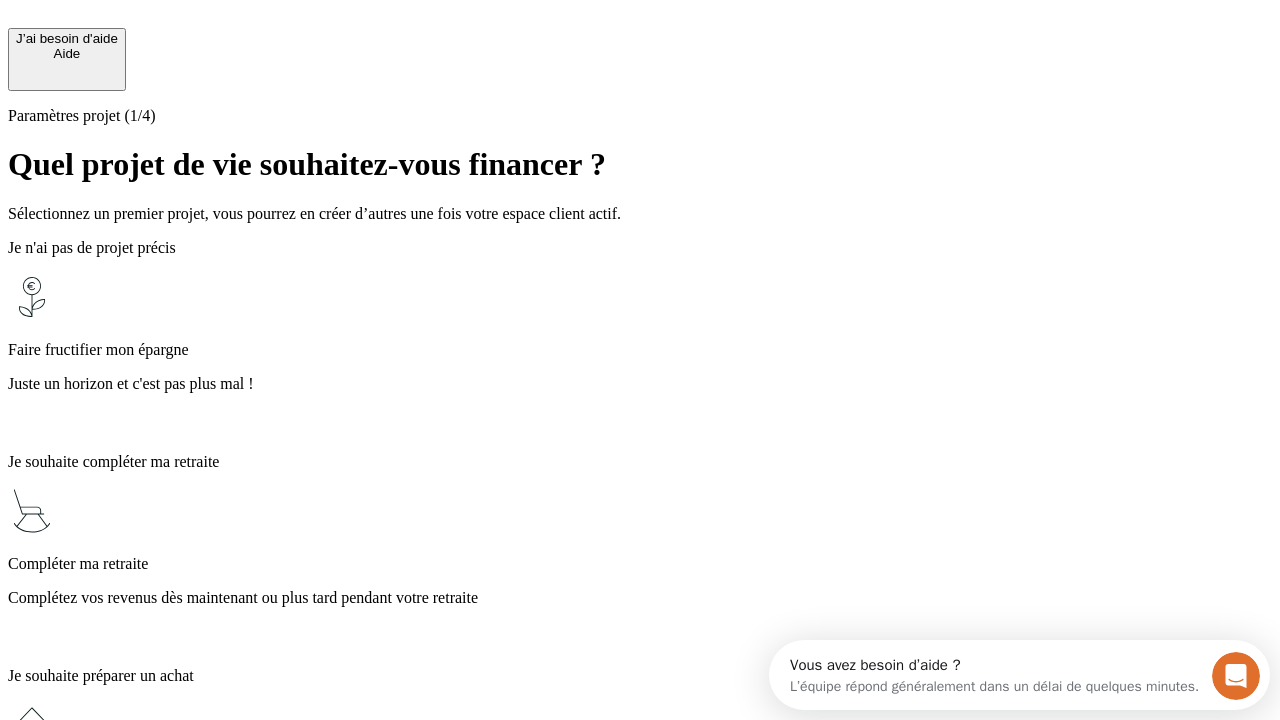 click on "Juste un horizon et c'est pas plus mal !" at bounding box center (640, 384) 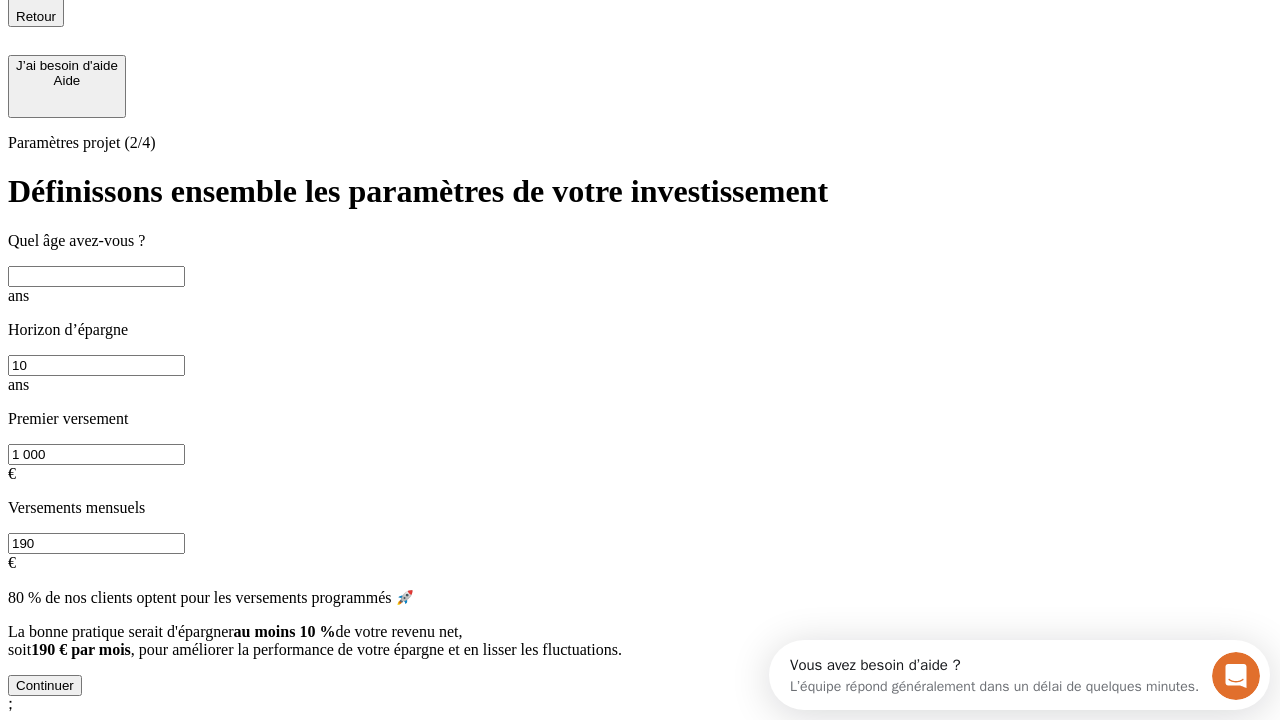 scroll, scrollTop: 22, scrollLeft: 0, axis: vertical 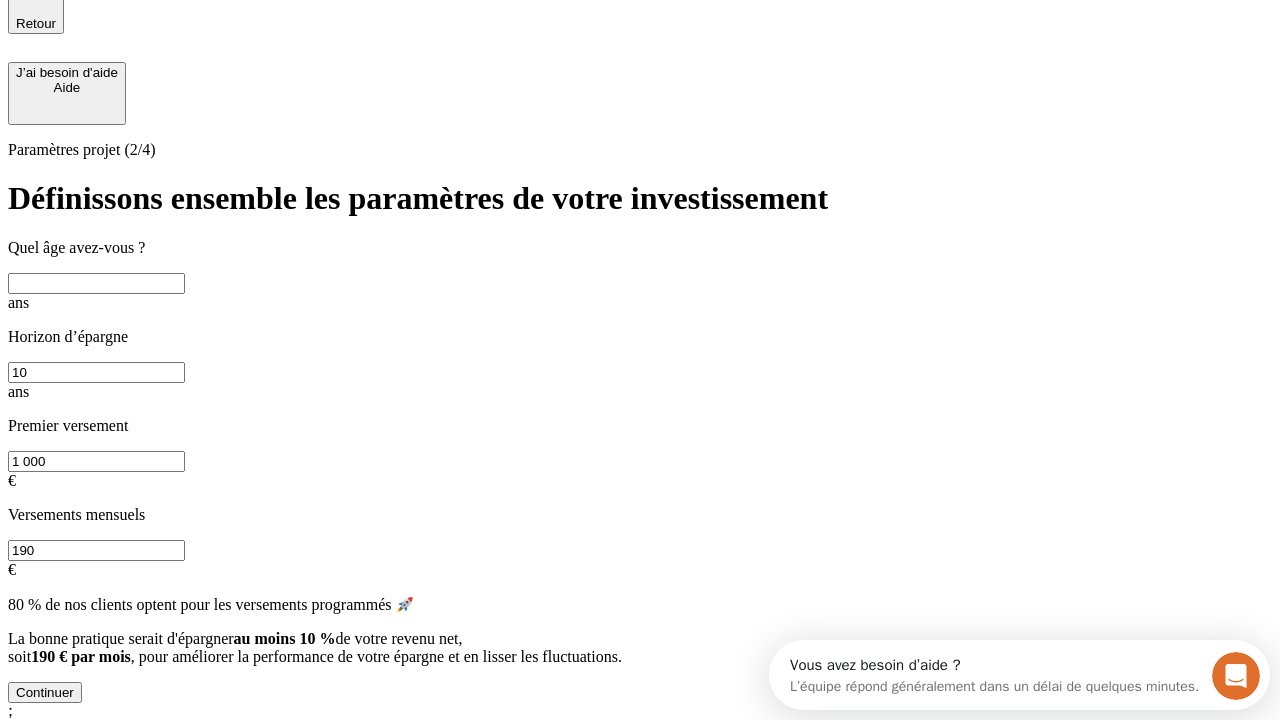 click at bounding box center [96, 283] 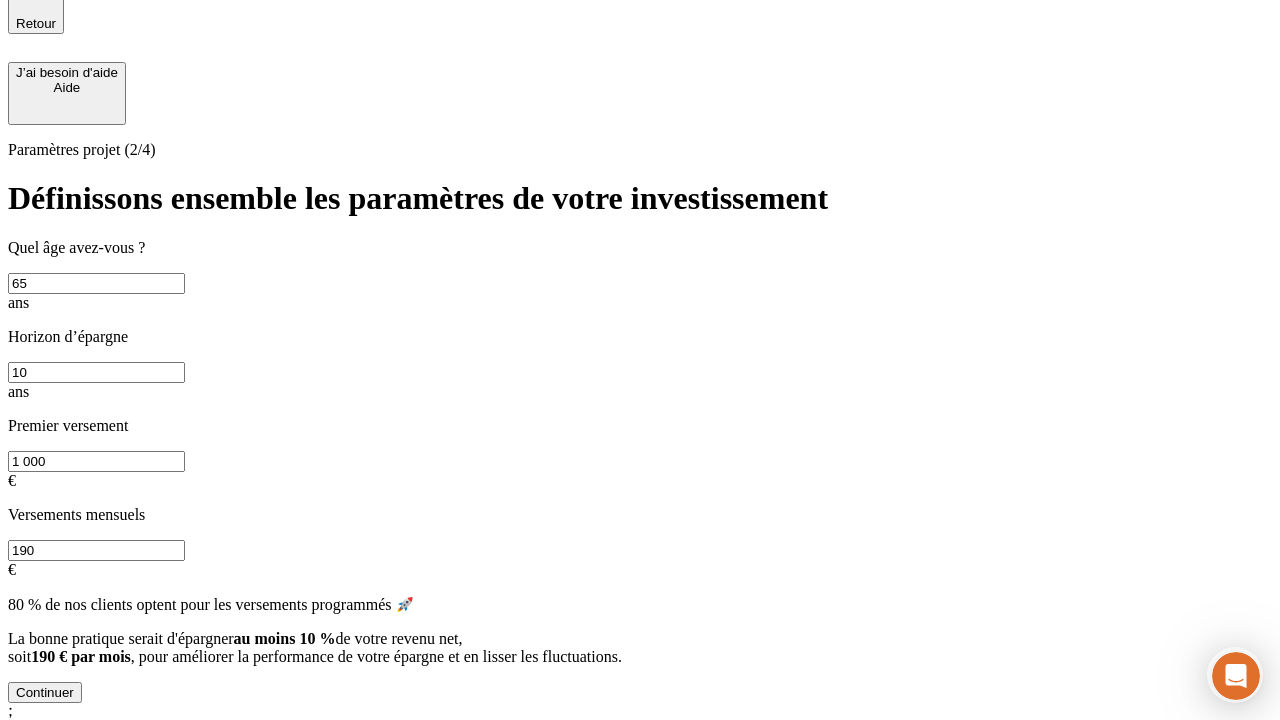 type on "65" 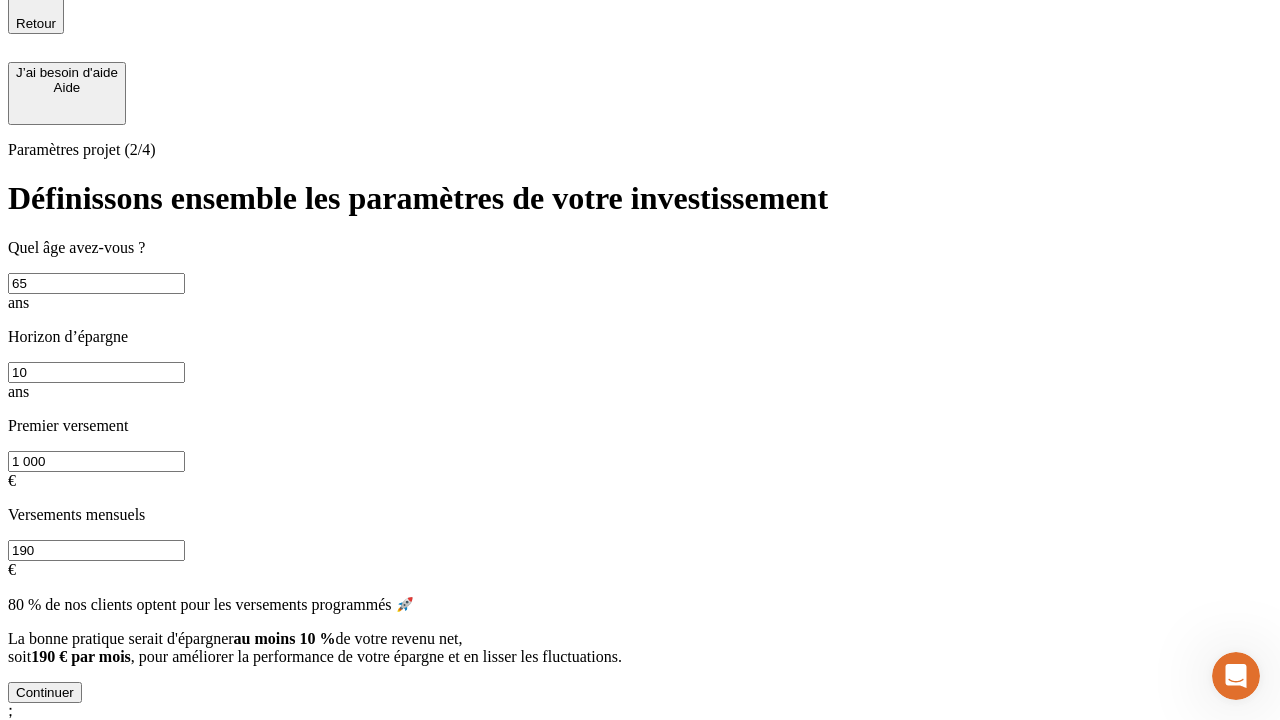 scroll, scrollTop: 4, scrollLeft: 0, axis: vertical 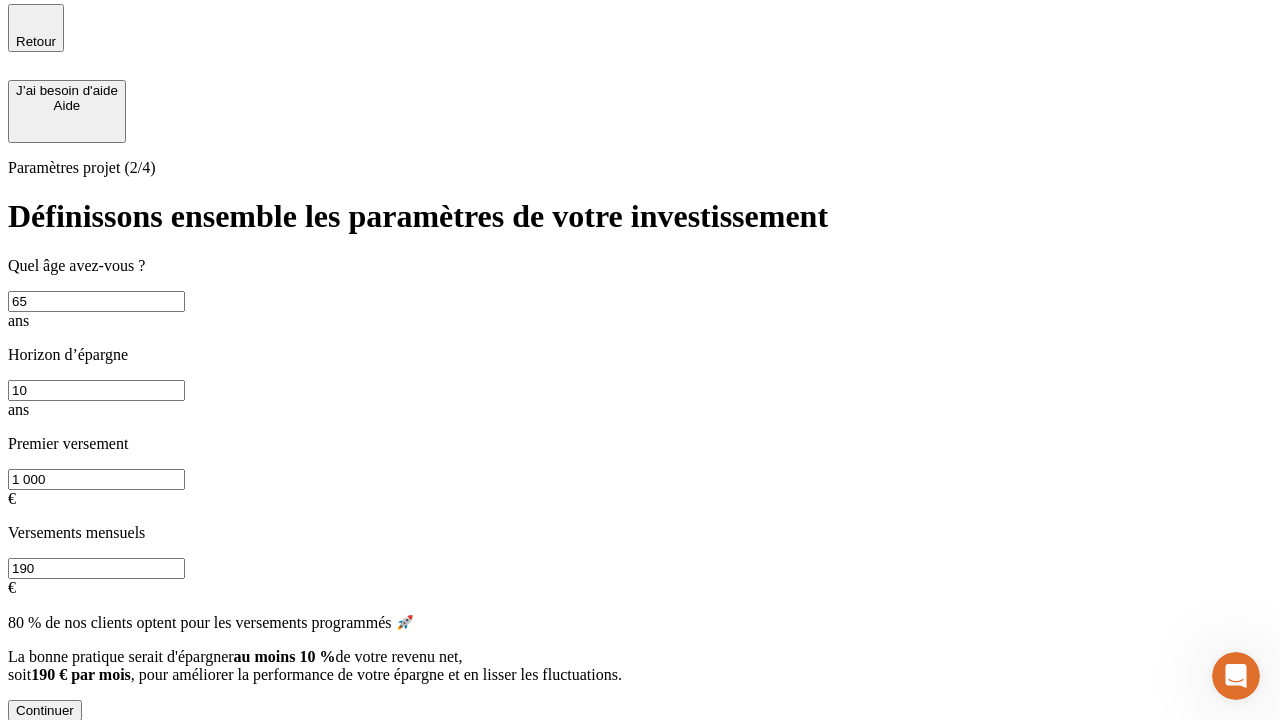 click on "1 000" at bounding box center [96, 479] 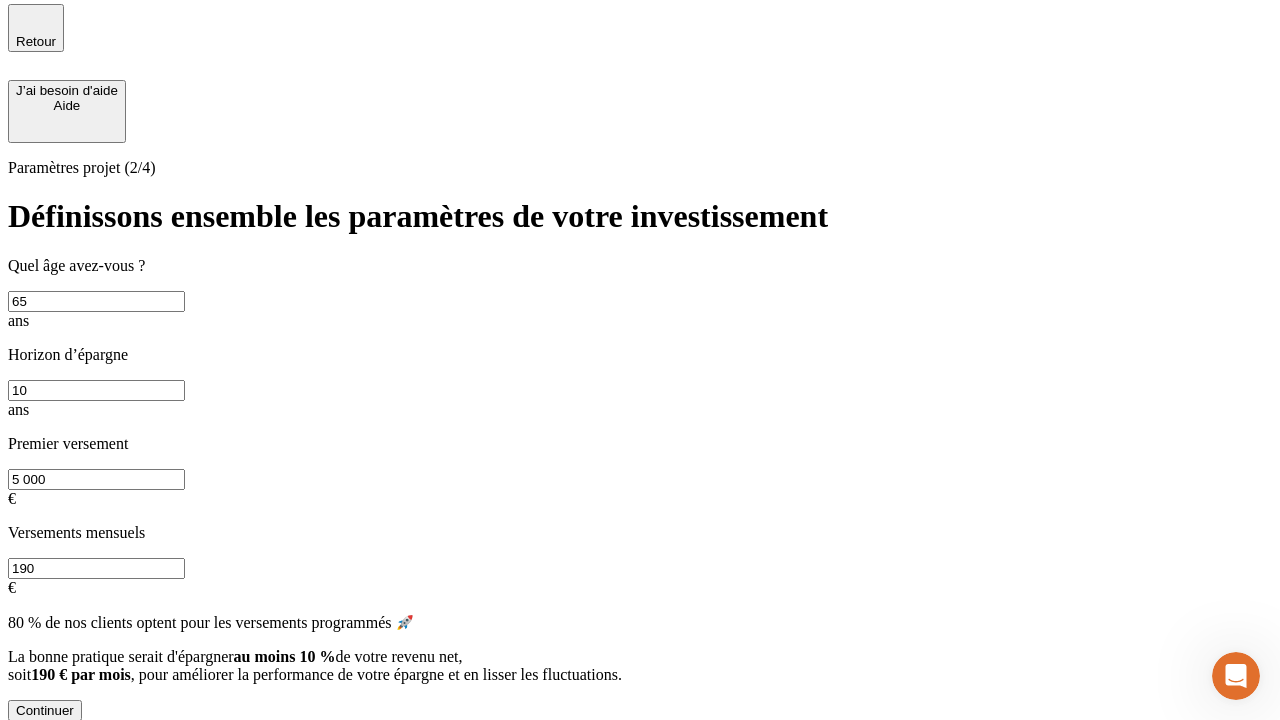 type on "5 000" 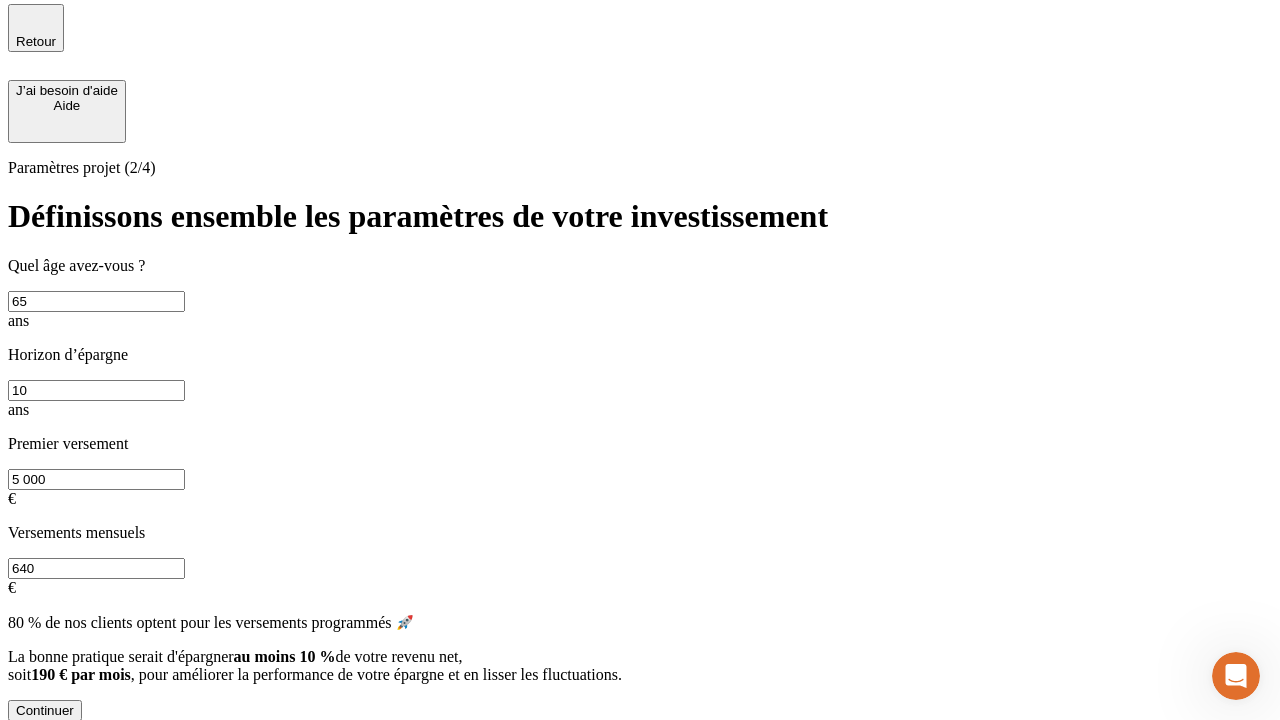 type on "640" 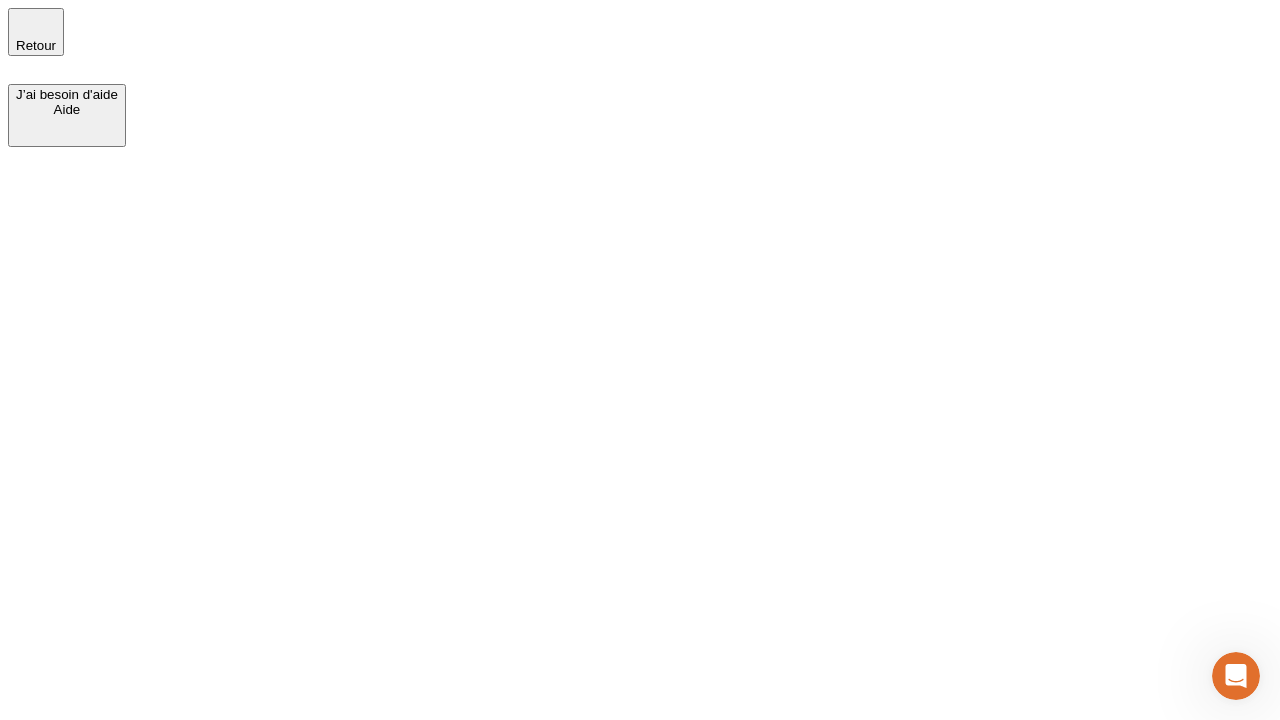 scroll, scrollTop: 0, scrollLeft: 0, axis: both 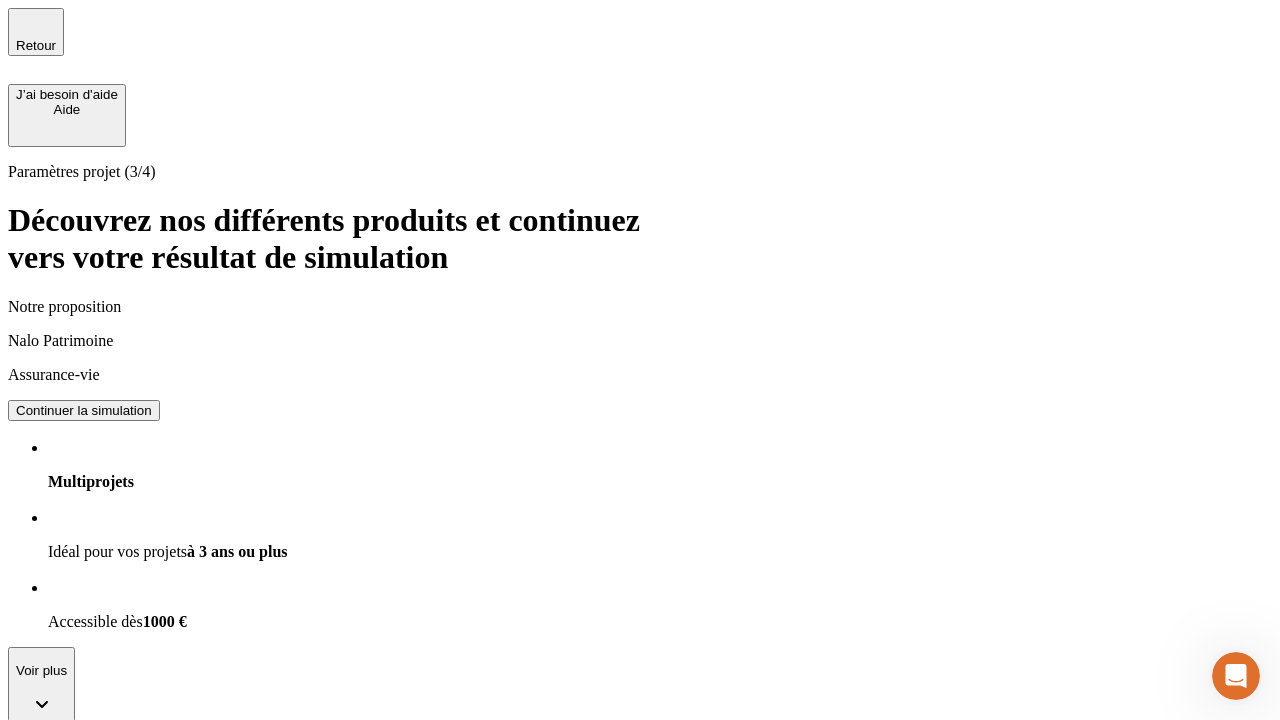 click on "Continuer la simulation" at bounding box center [84, 410] 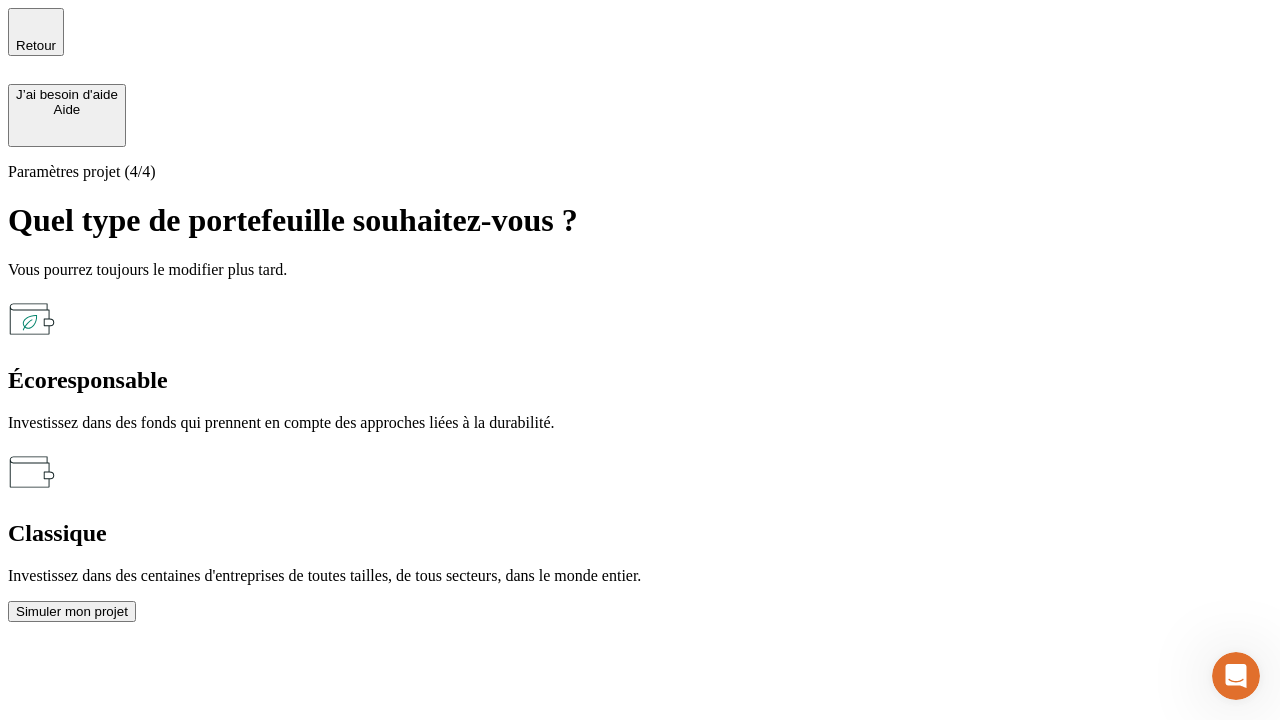 click on "Classique" at bounding box center [640, 533] 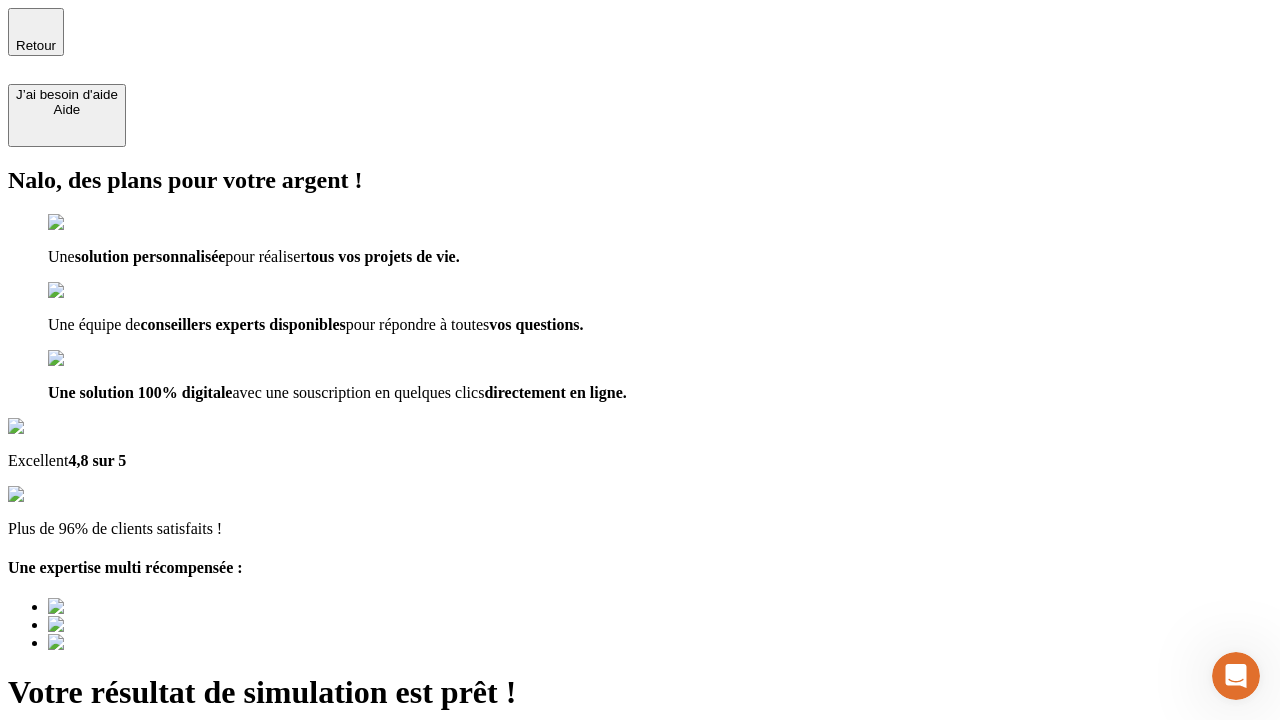click on "Découvrir ma simulation" at bounding box center (87, 797) 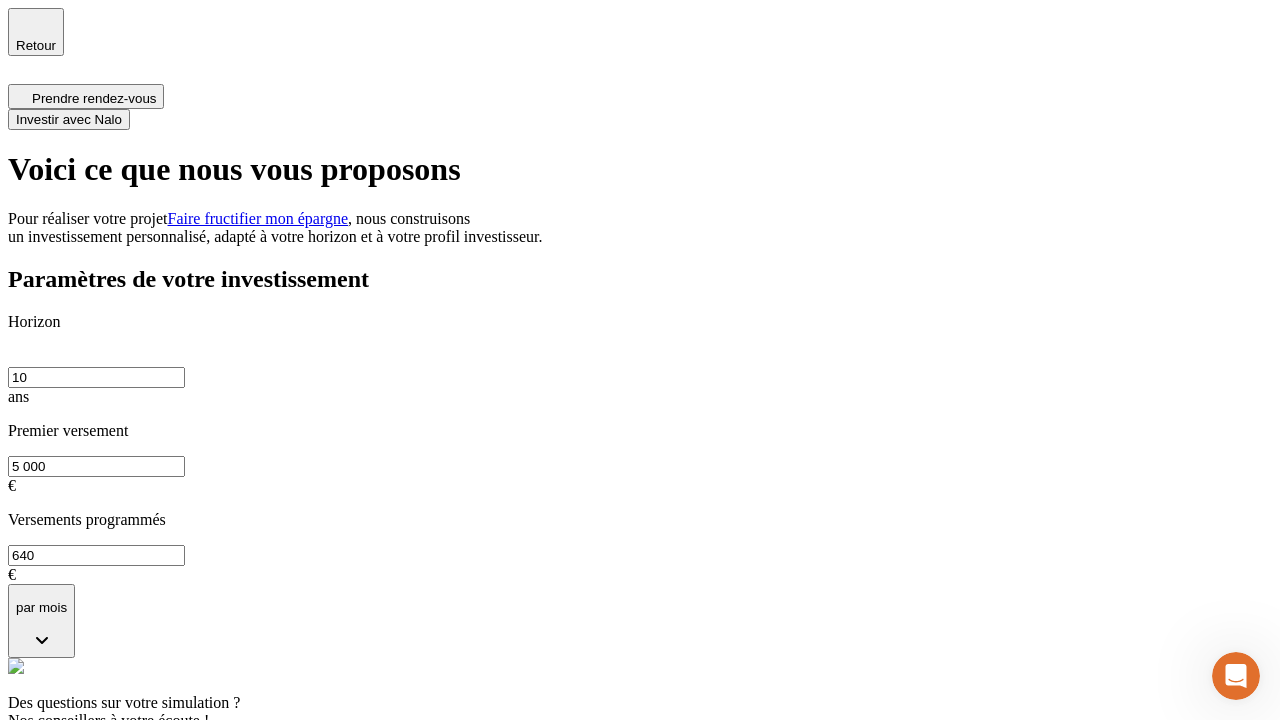 click on "Investir avec Nalo" at bounding box center [69, 119] 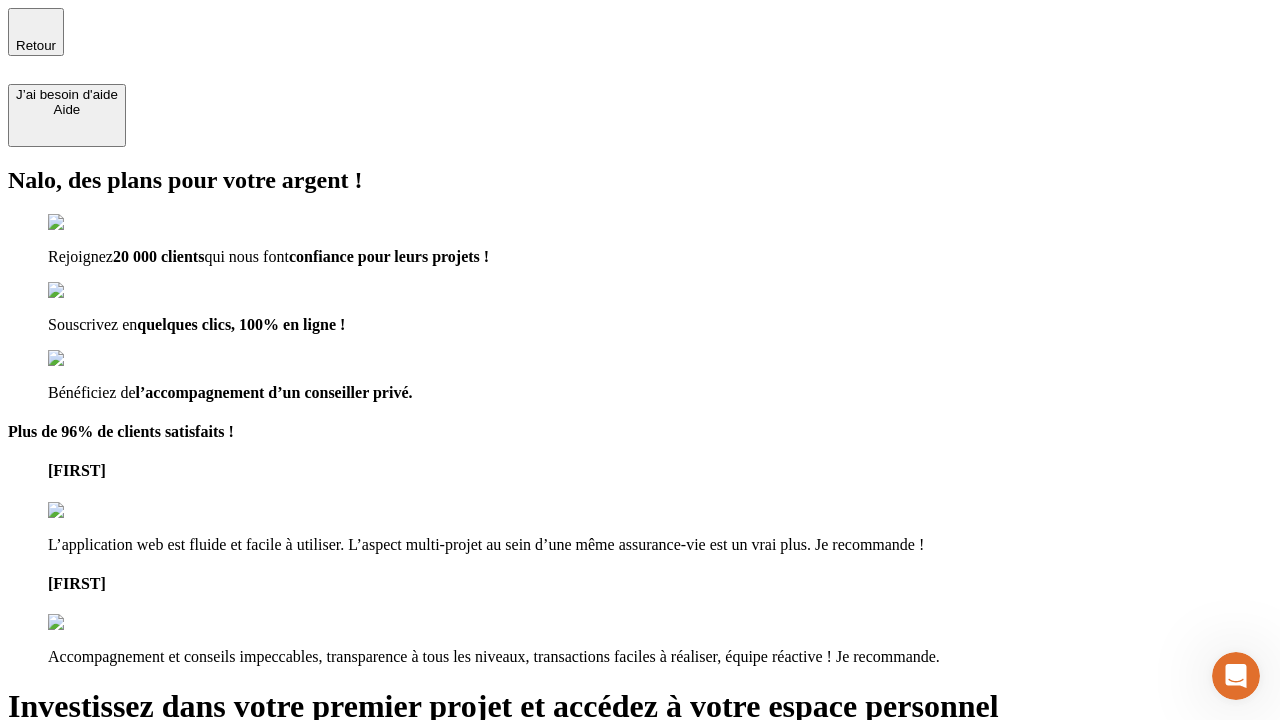 type on "[EMAIL]" 